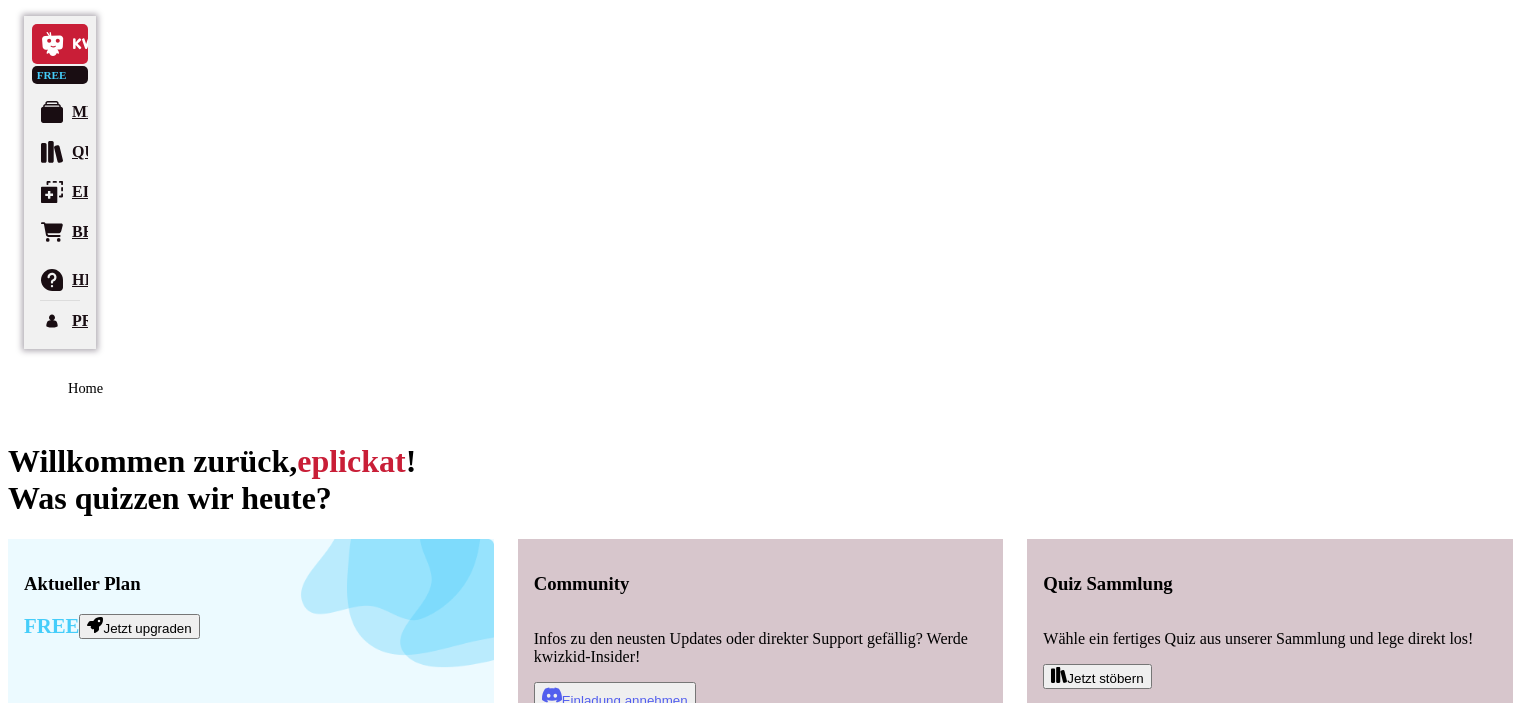 scroll, scrollTop: 0, scrollLeft: 0, axis: both 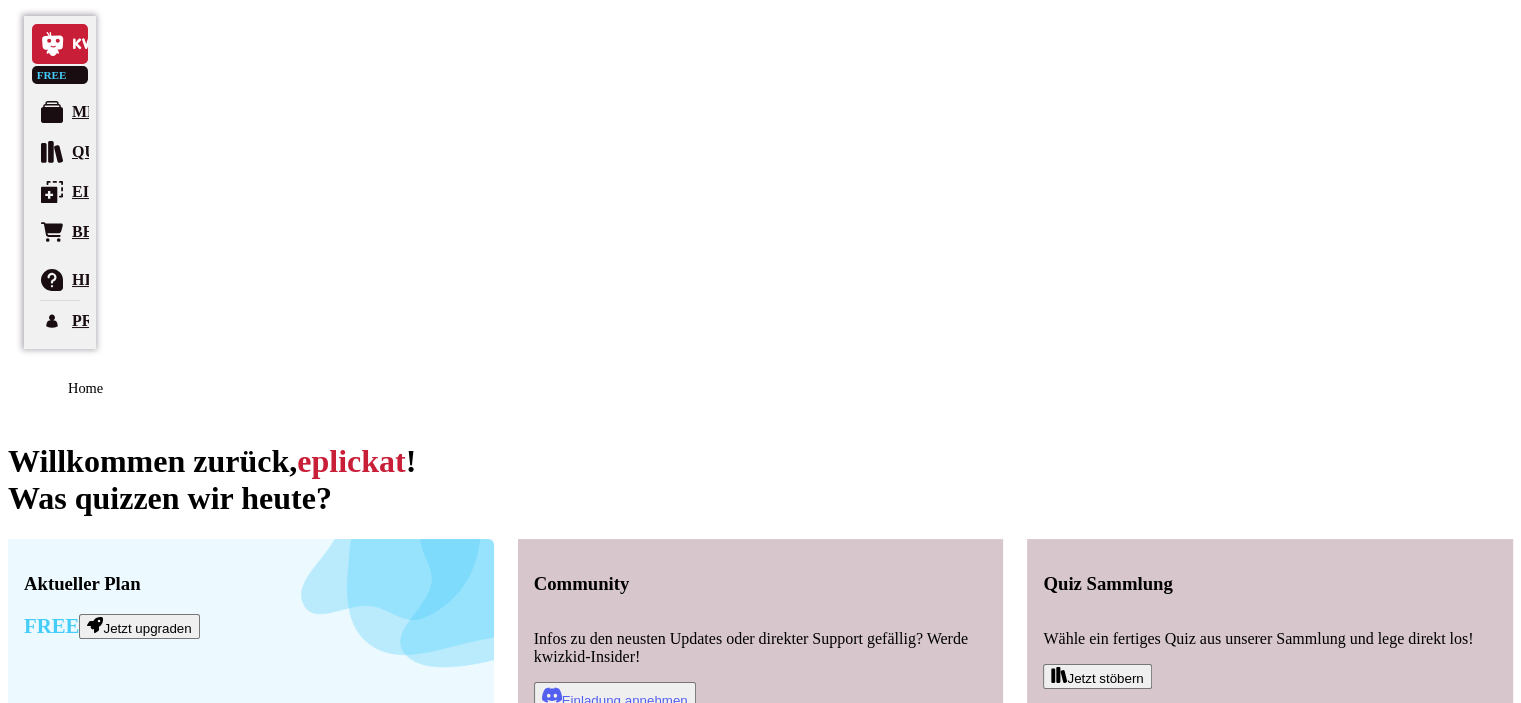 click on "[YEAR]/33" at bounding box center [760, 857] 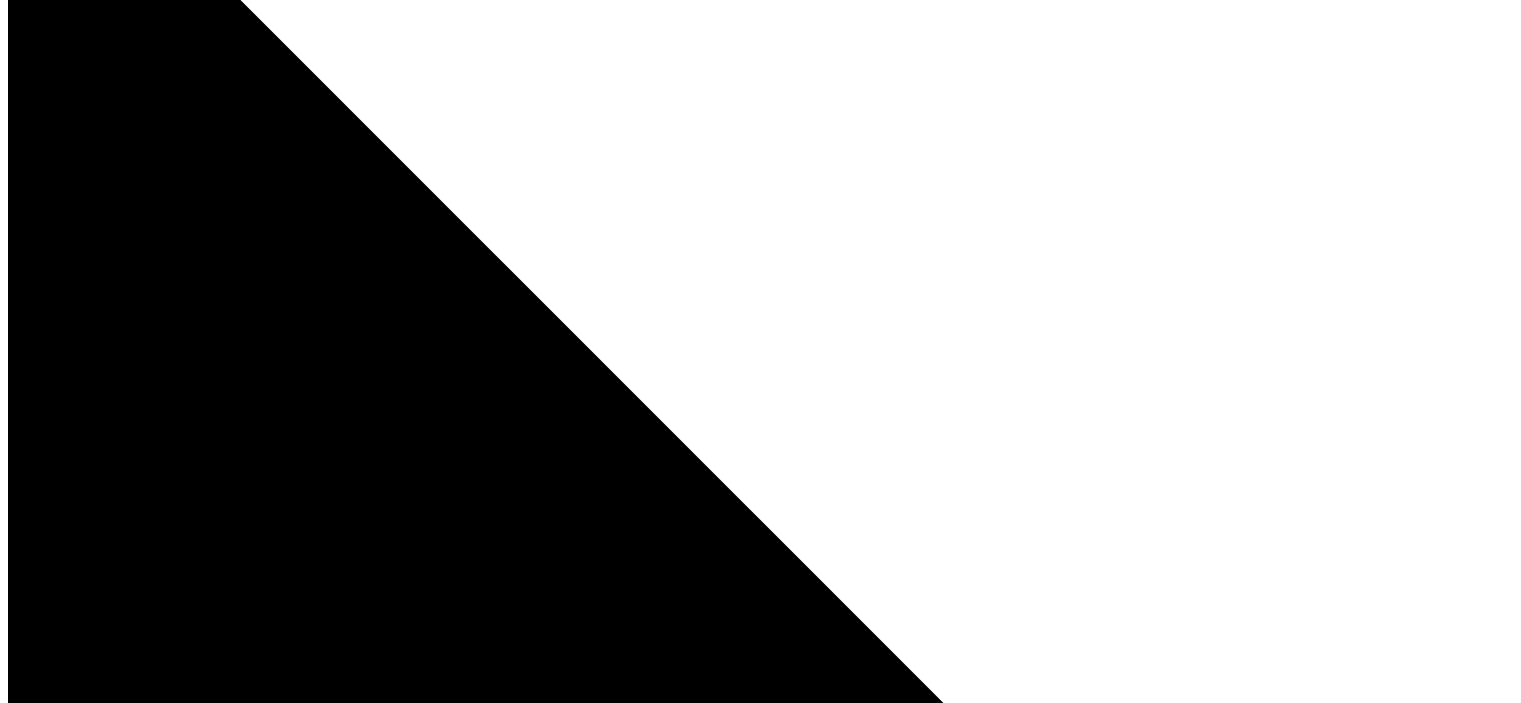 scroll, scrollTop: 759, scrollLeft: 0, axis: vertical 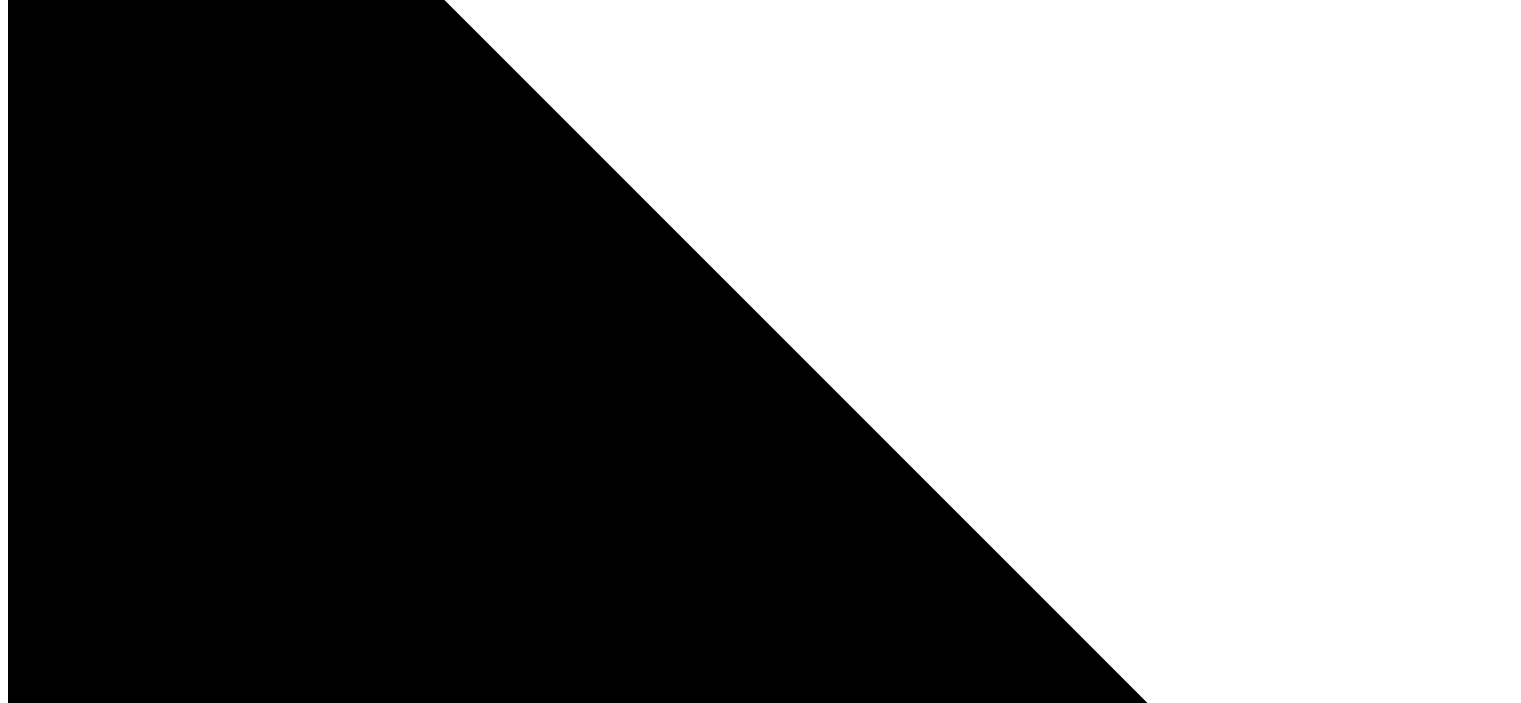 click on "Schätzfrage" at bounding box center (248, 13068) 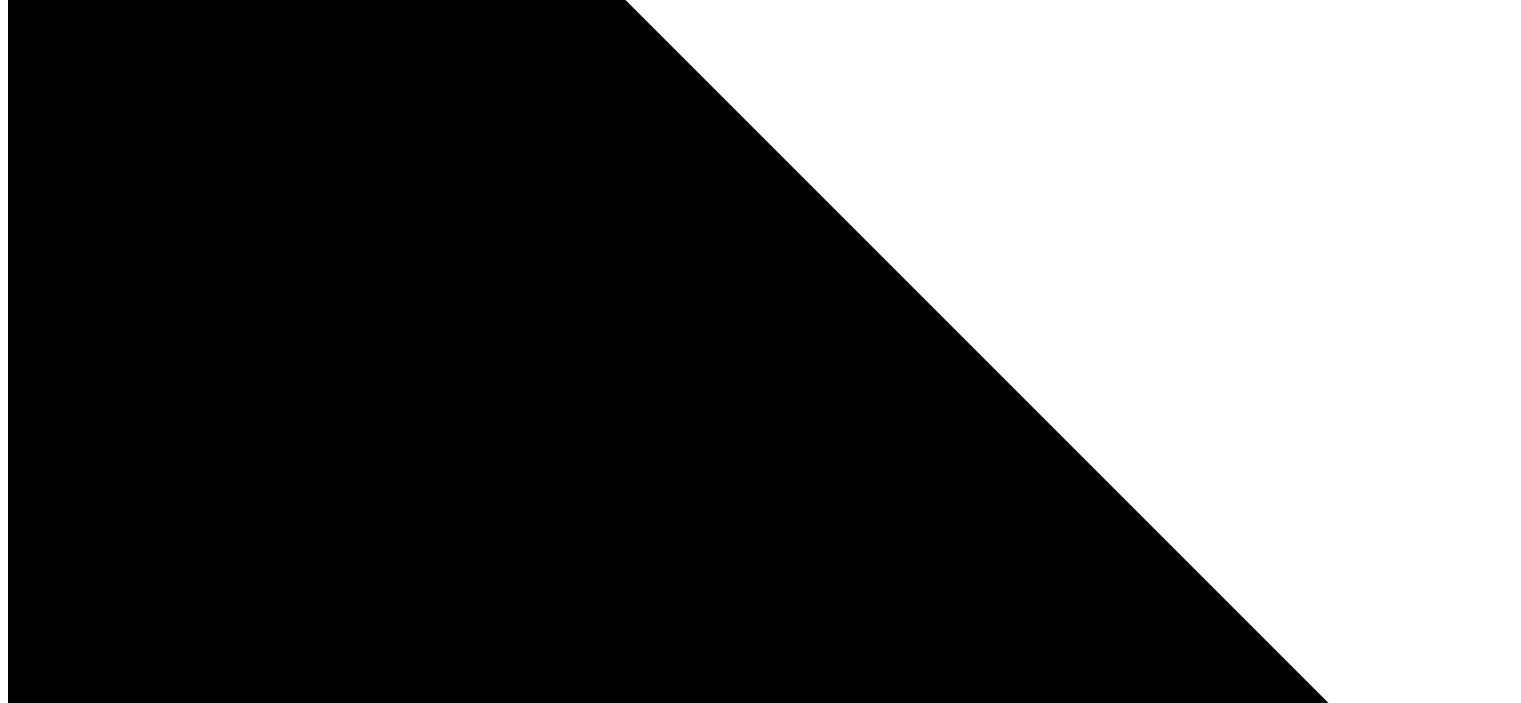 scroll, scrollTop: 943, scrollLeft: 0, axis: vertical 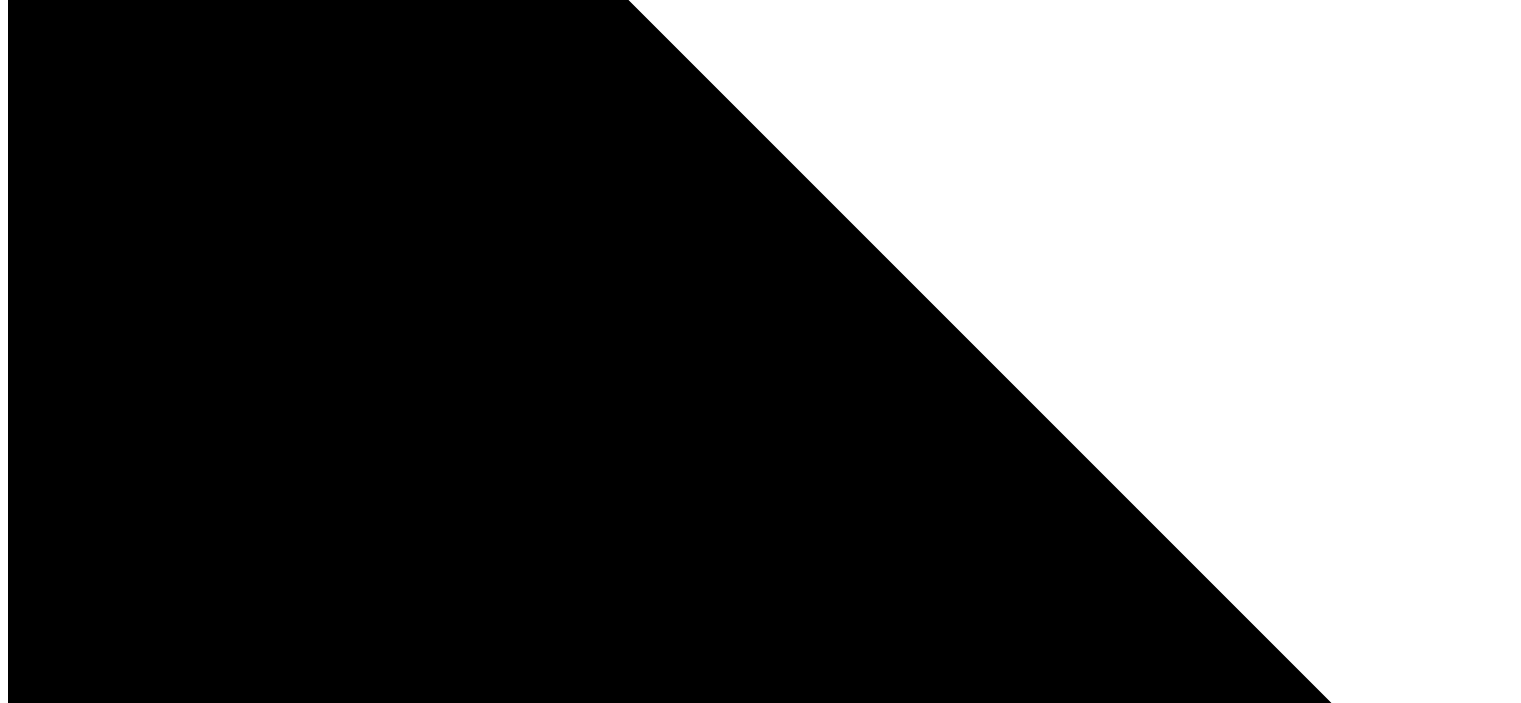click on "Frage erstellen" at bounding box center (332, 13231) 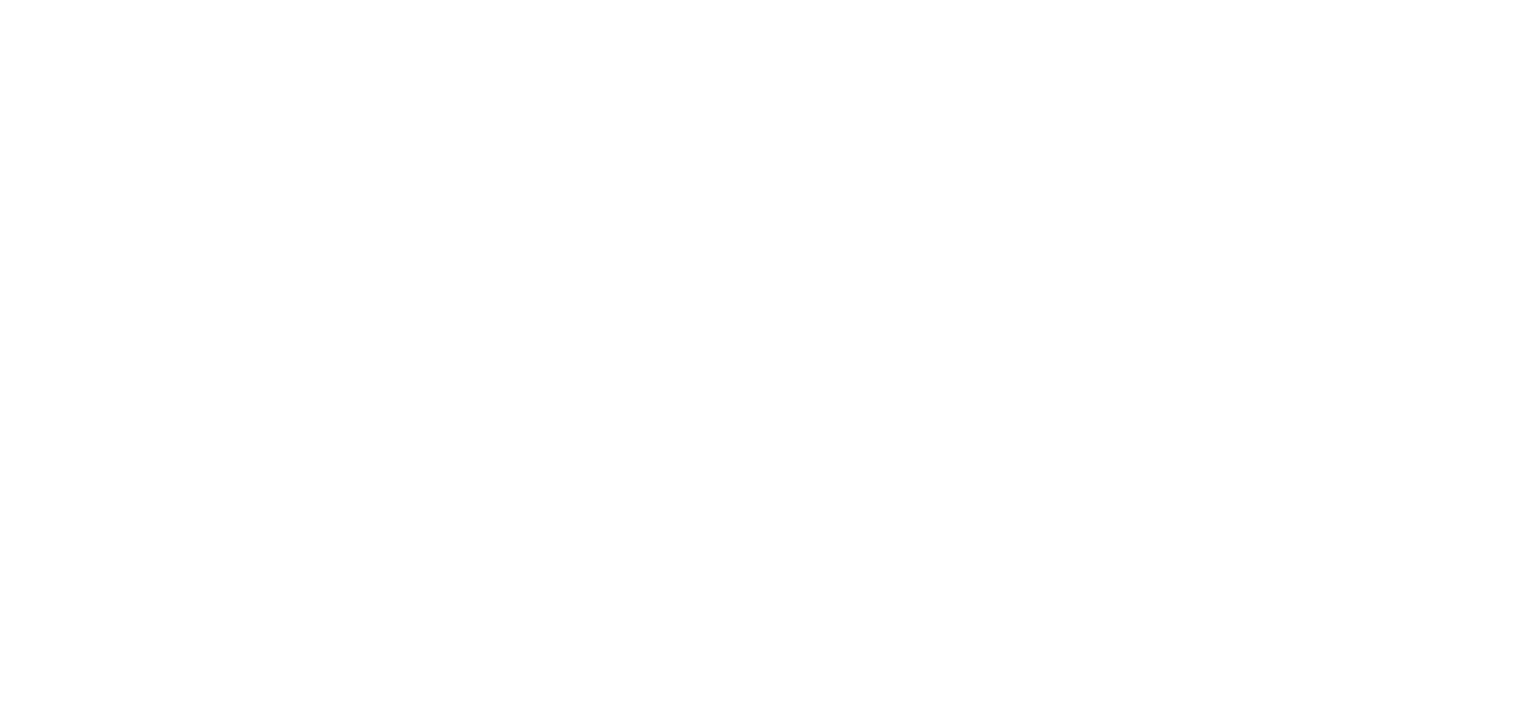 scroll, scrollTop: 0, scrollLeft: 0, axis: both 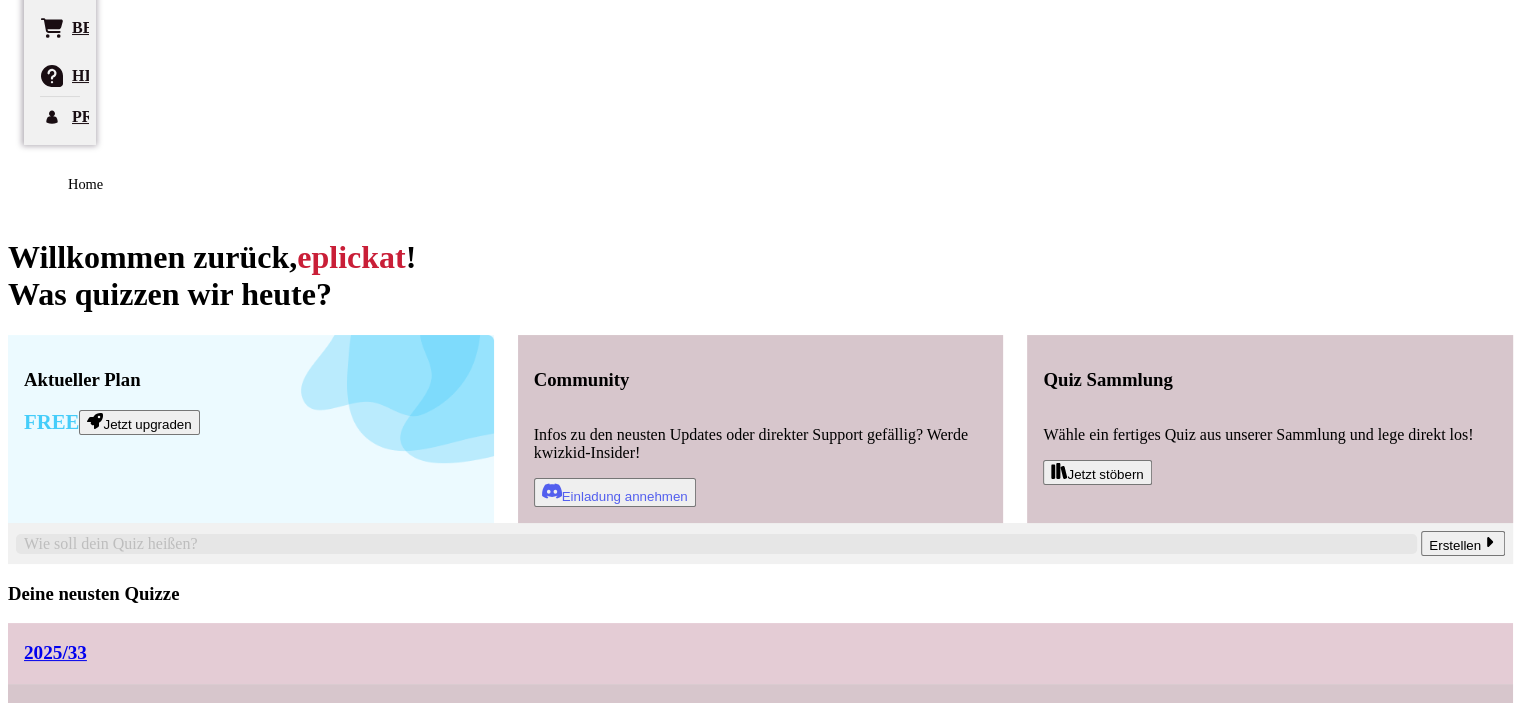 click on "2025/33" at bounding box center (760, 653) 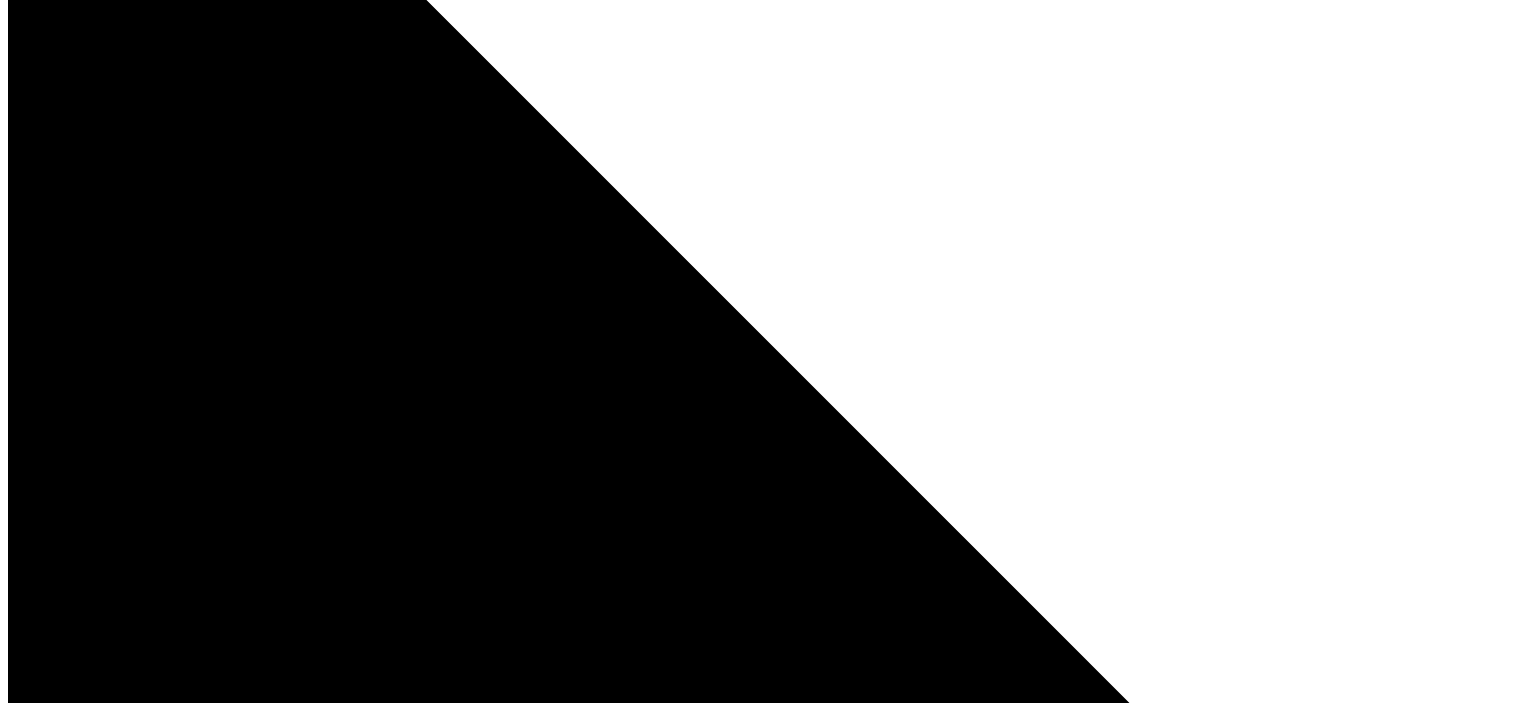scroll, scrollTop: 815, scrollLeft: 0, axis: vertical 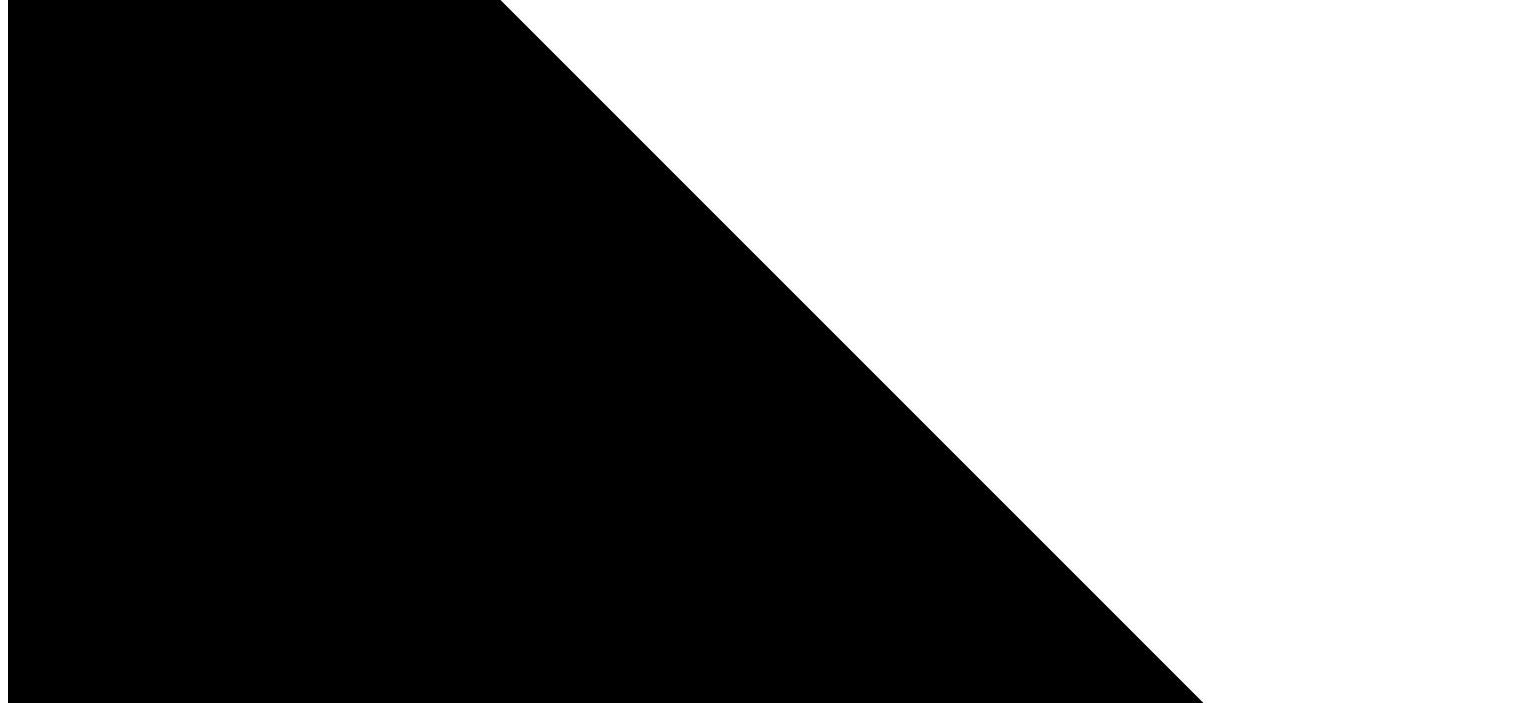 click on "Freitext Eingabe" at bounding box center [81, 13060] 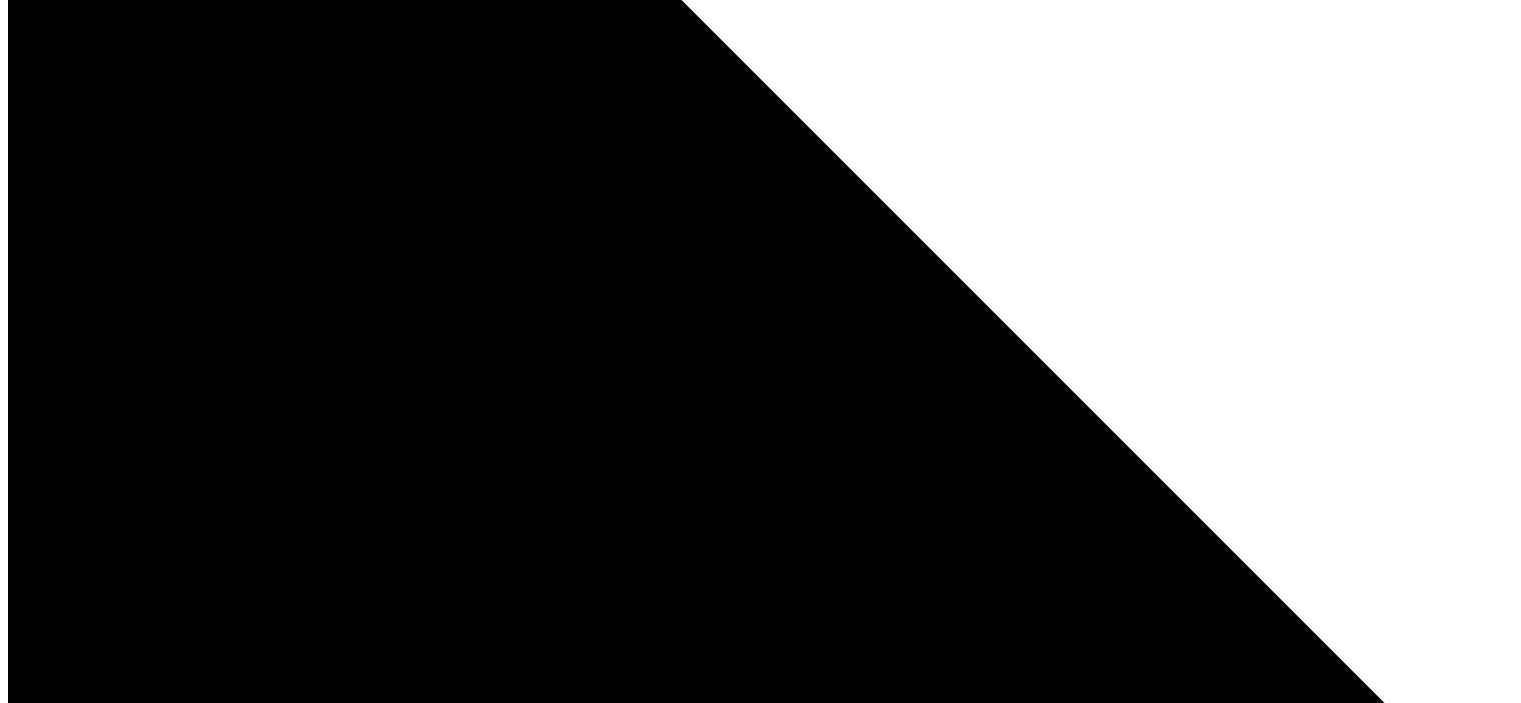 scroll, scrollTop: 999, scrollLeft: 0, axis: vertical 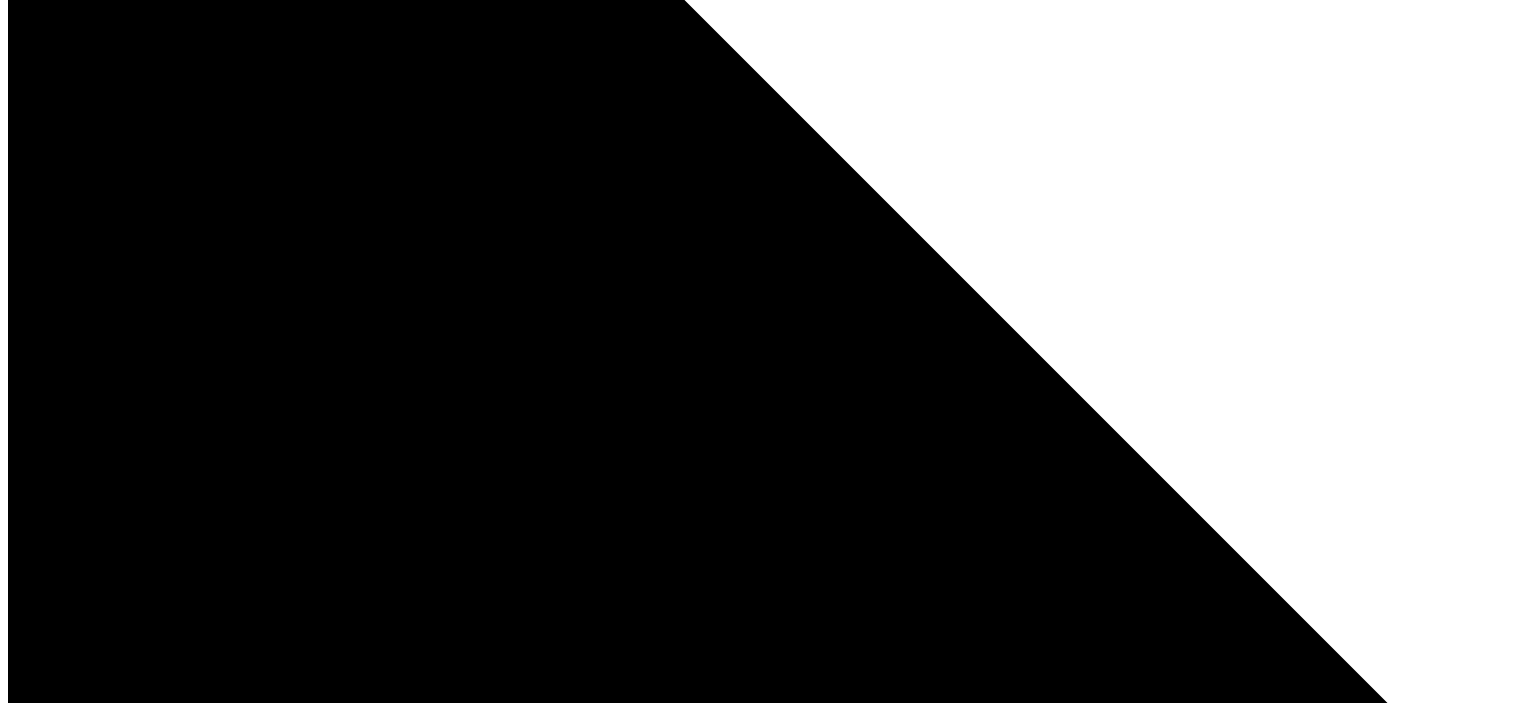 click on "Frage erstellen" at bounding box center [332, 13223] 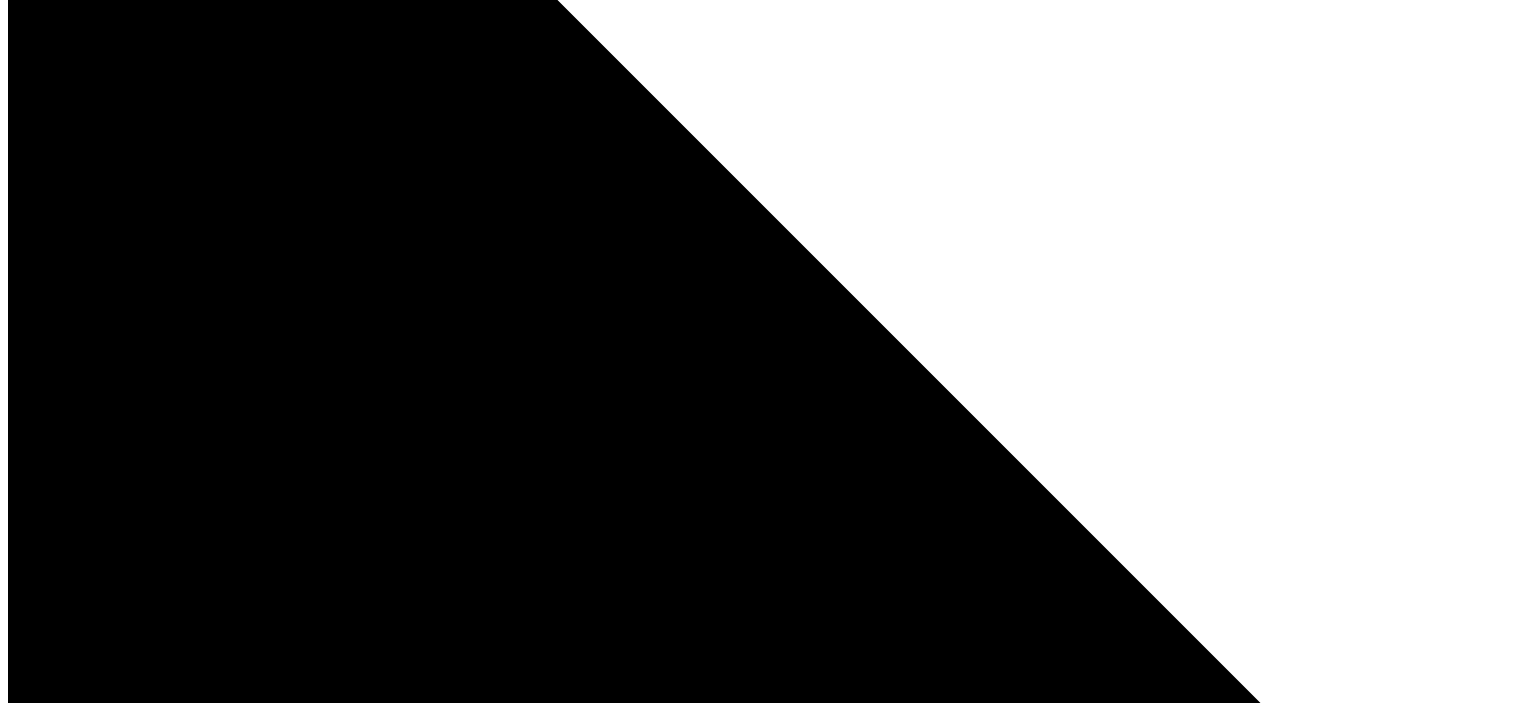 scroll, scrollTop: 871, scrollLeft: 0, axis: vertical 